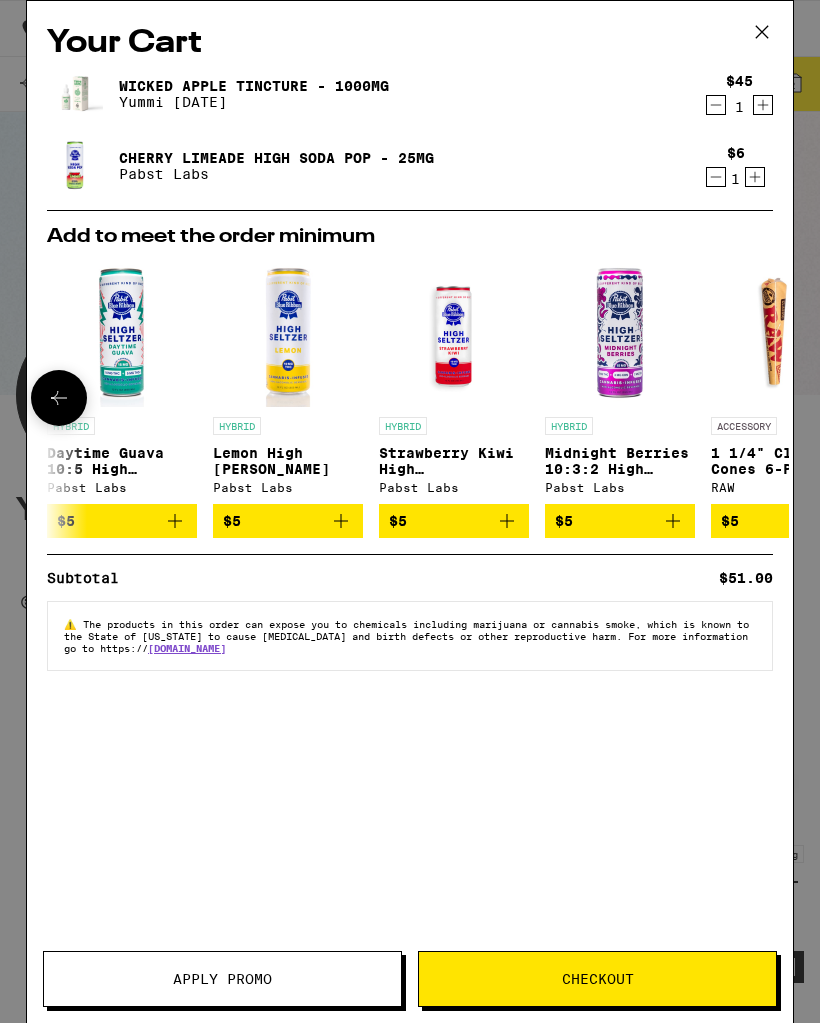 scroll, scrollTop: 536, scrollLeft: 0, axis: vertical 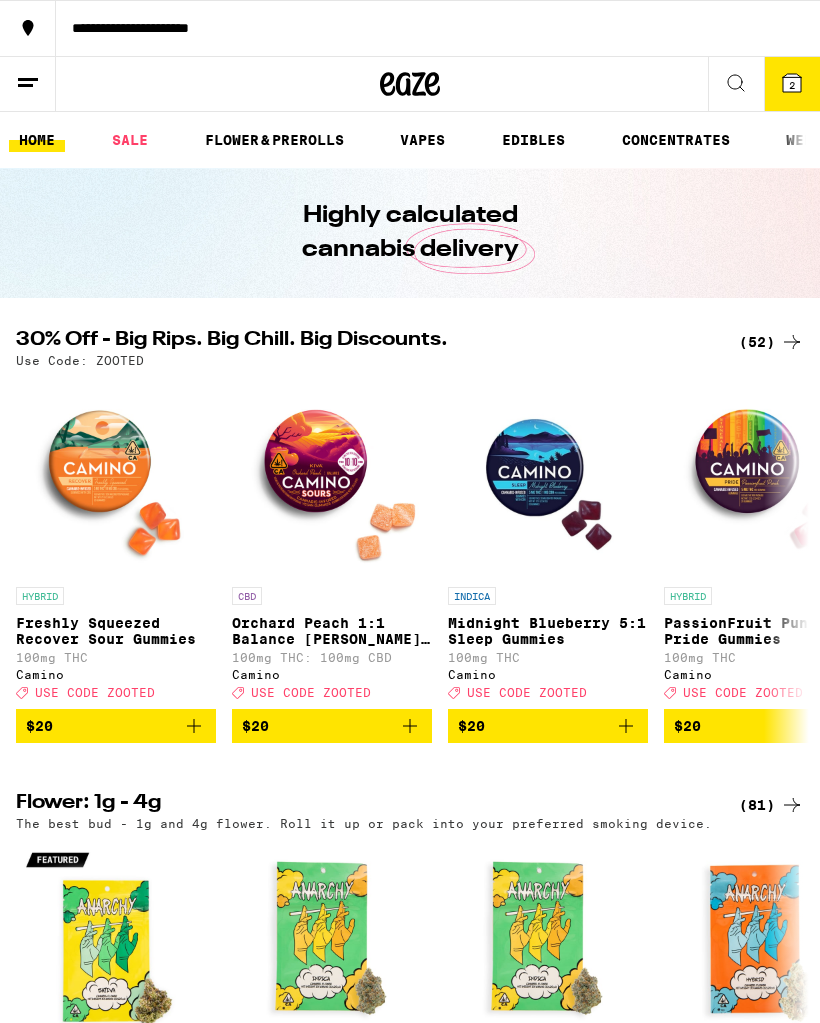 click on "2" at bounding box center [792, 85] 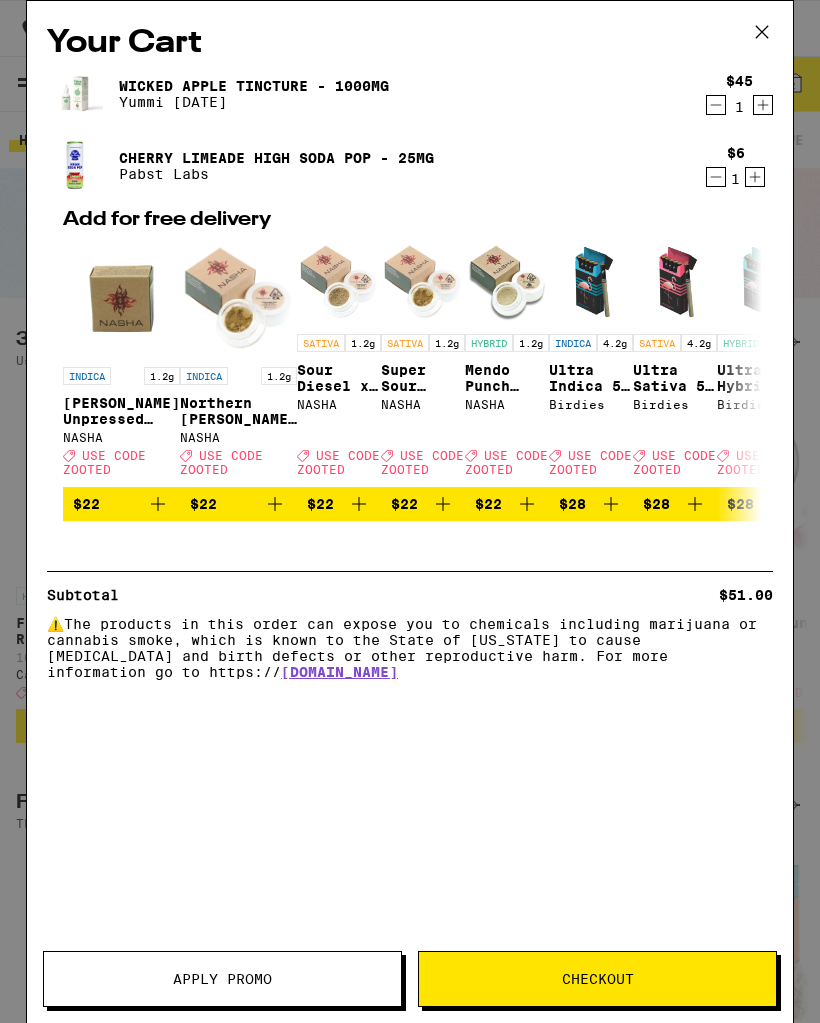 scroll, scrollTop: 0, scrollLeft: 0, axis: both 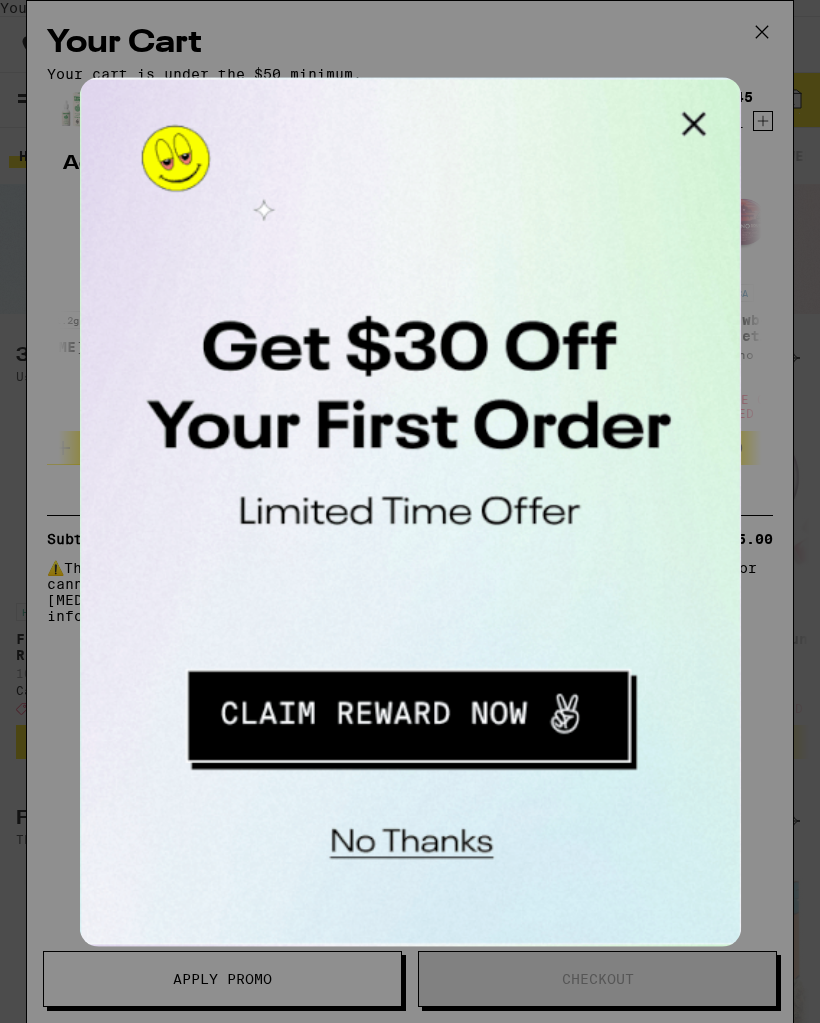 click at bounding box center [333, 97] 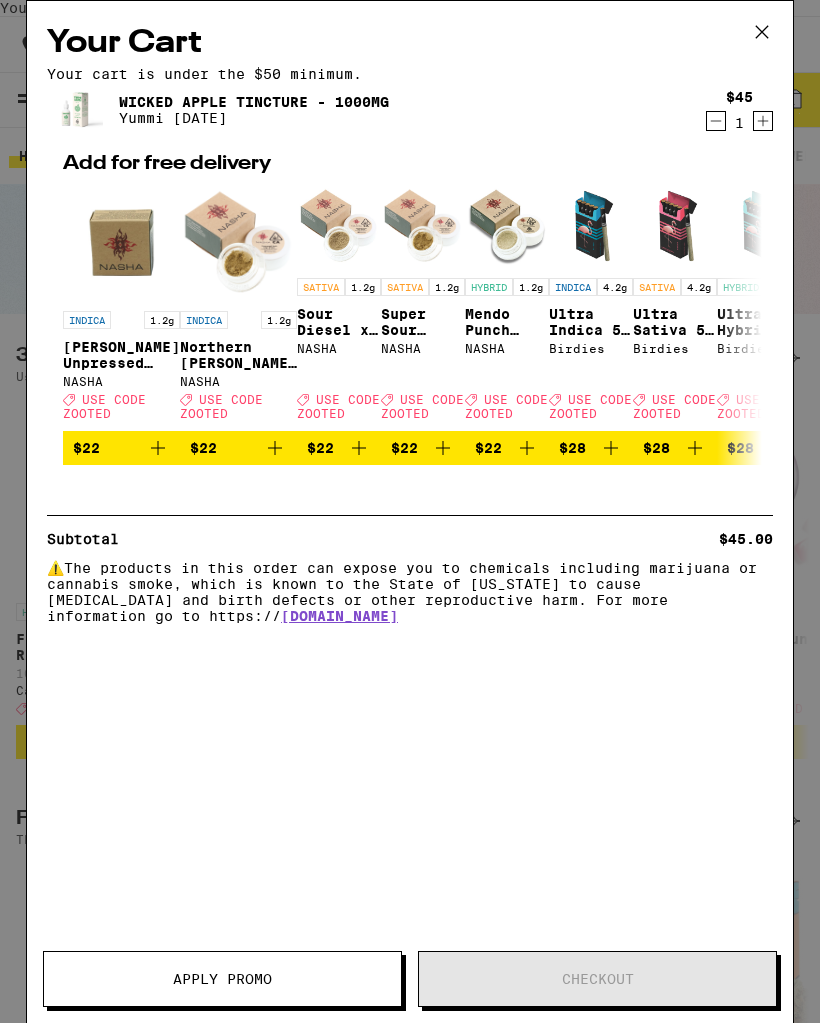 scroll, scrollTop: 0, scrollLeft: 0, axis: both 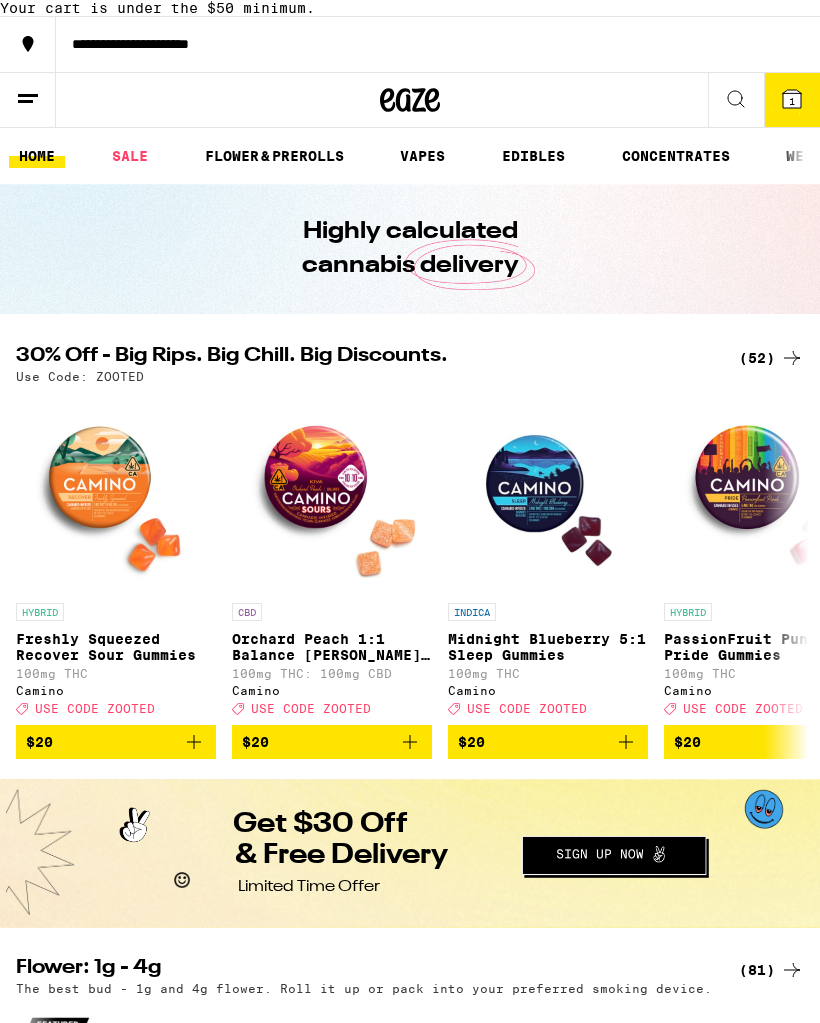 click on "SALE" at bounding box center [130, 156] 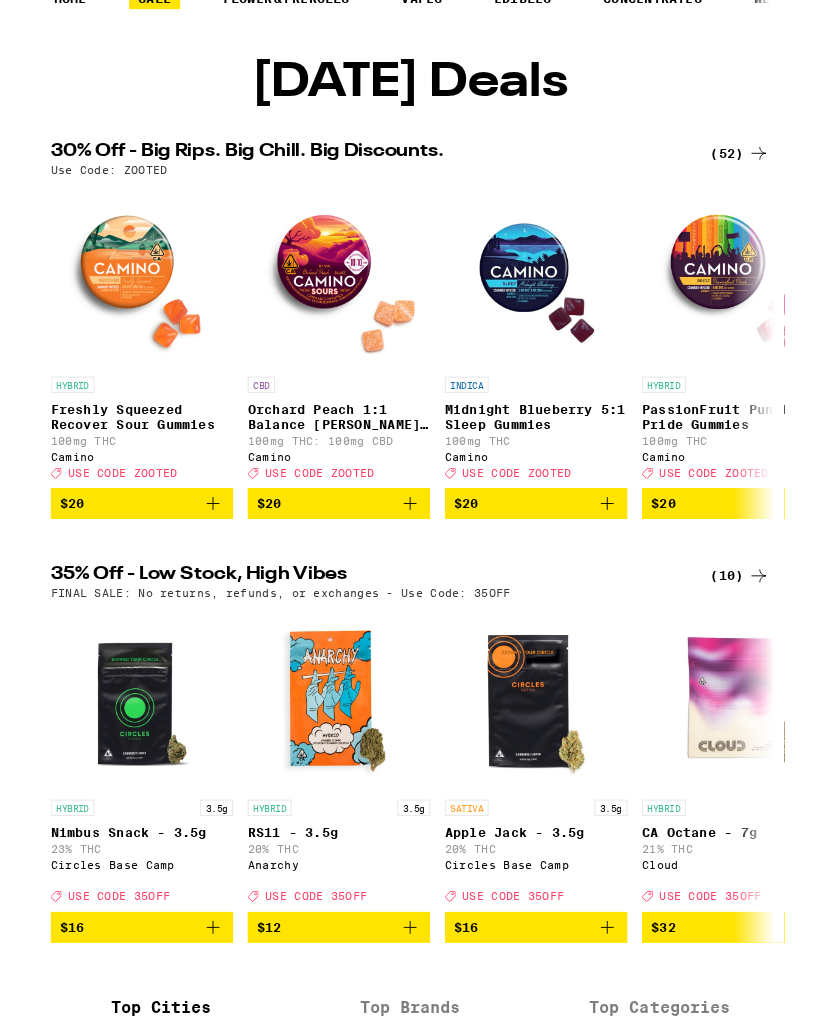 scroll, scrollTop: 163, scrollLeft: 0, axis: vertical 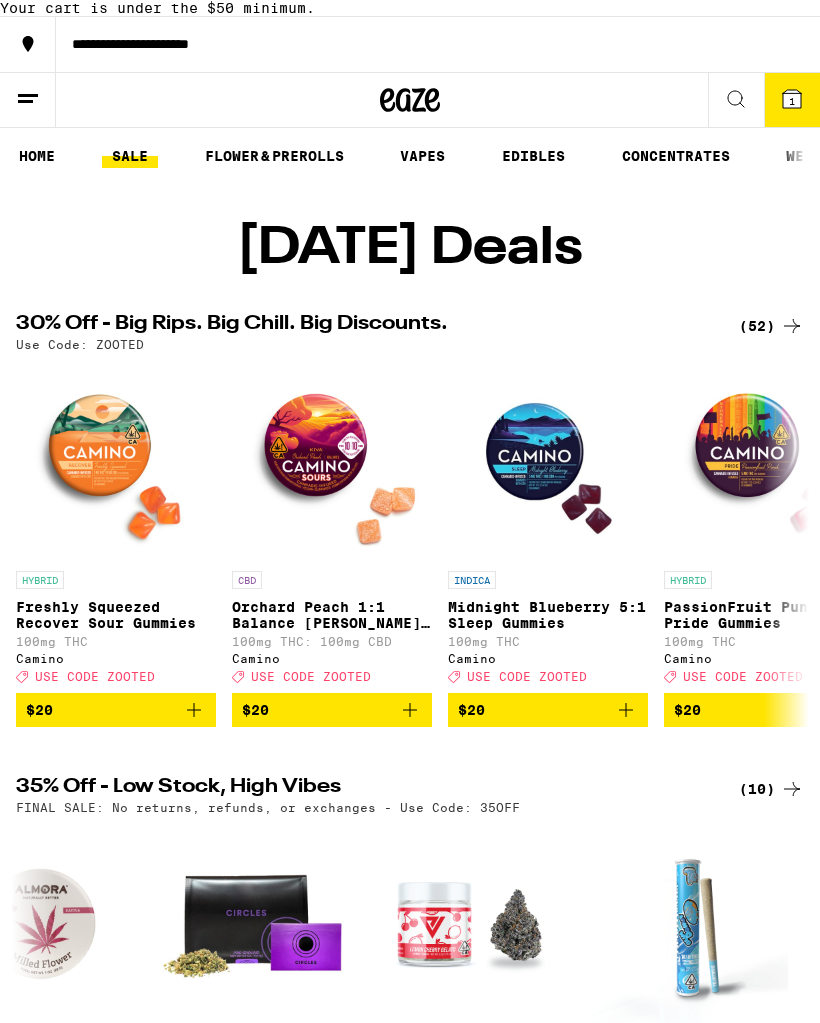 click on "(52)" at bounding box center [771, 326] 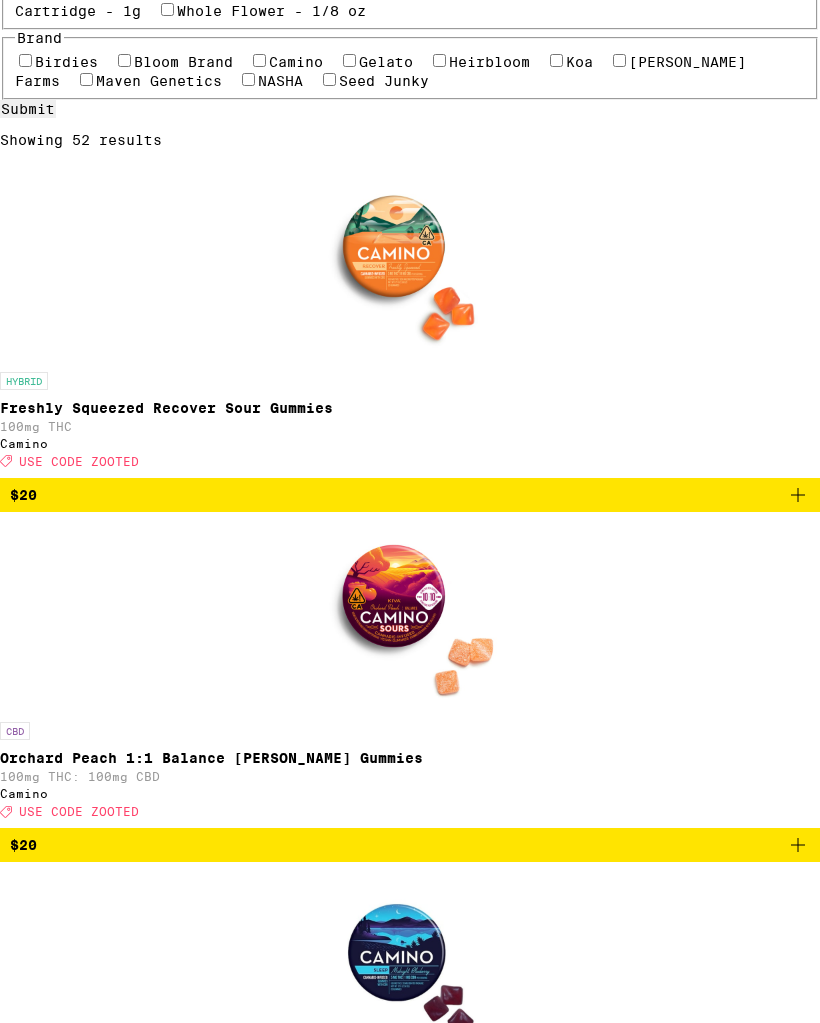 scroll, scrollTop: 22, scrollLeft: 0, axis: vertical 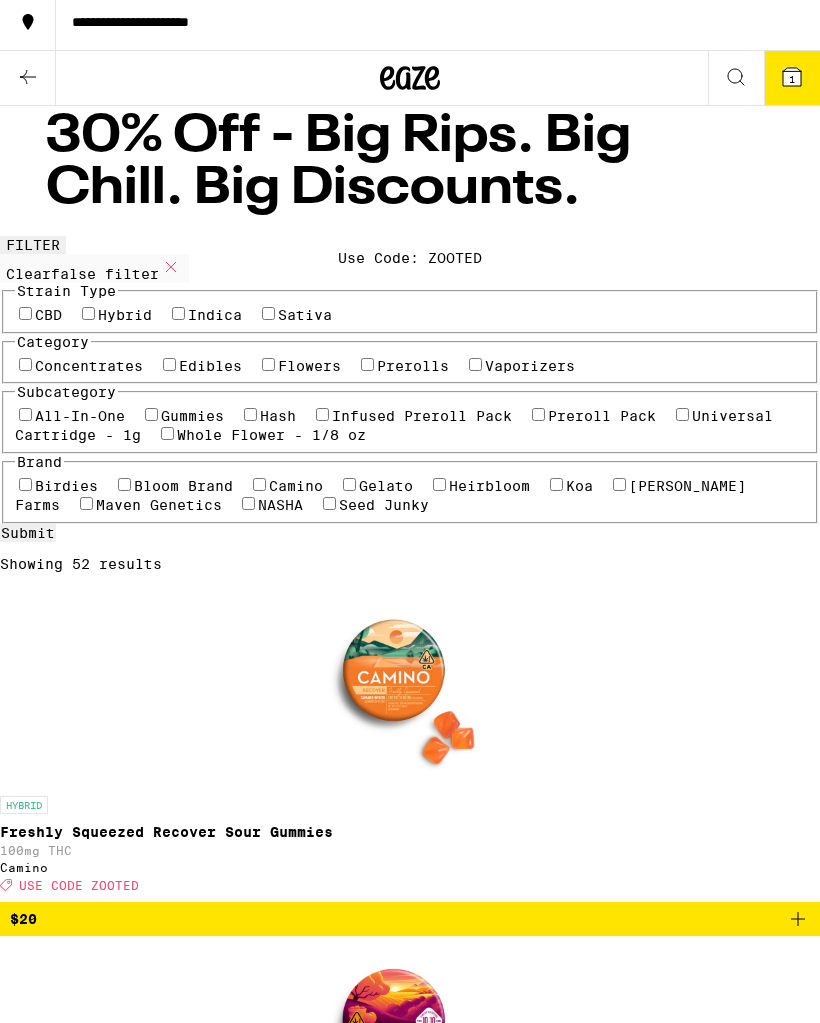 click 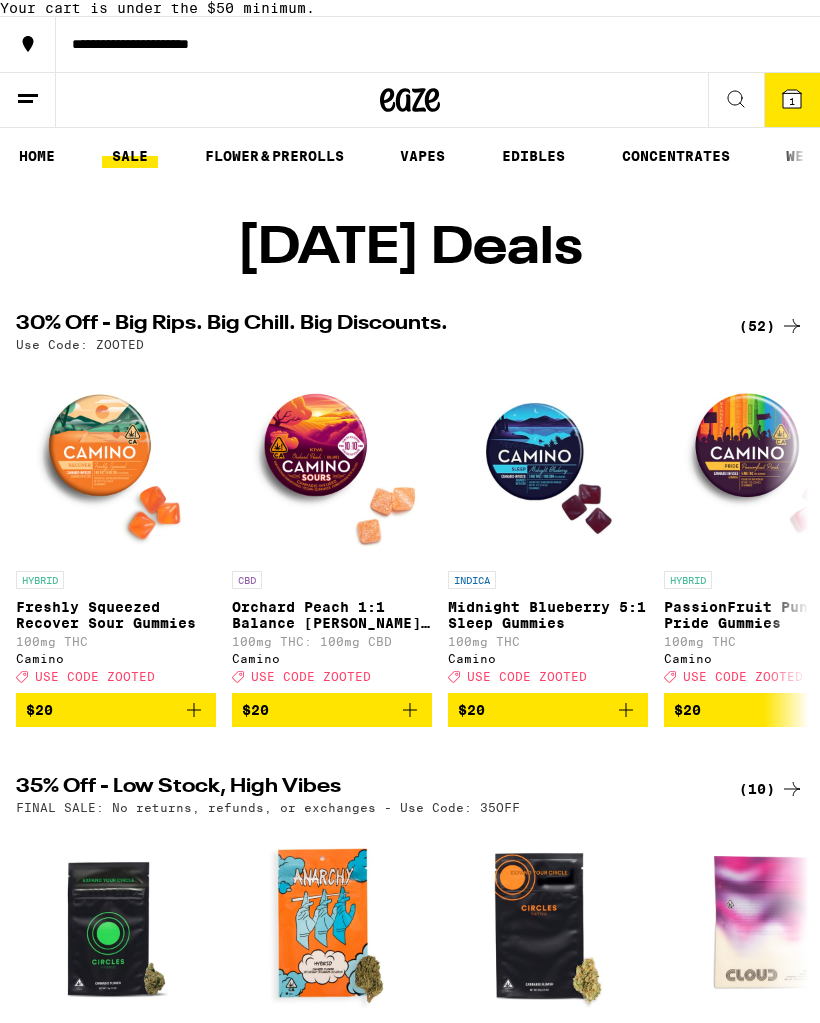 click at bounding box center [736, 100] 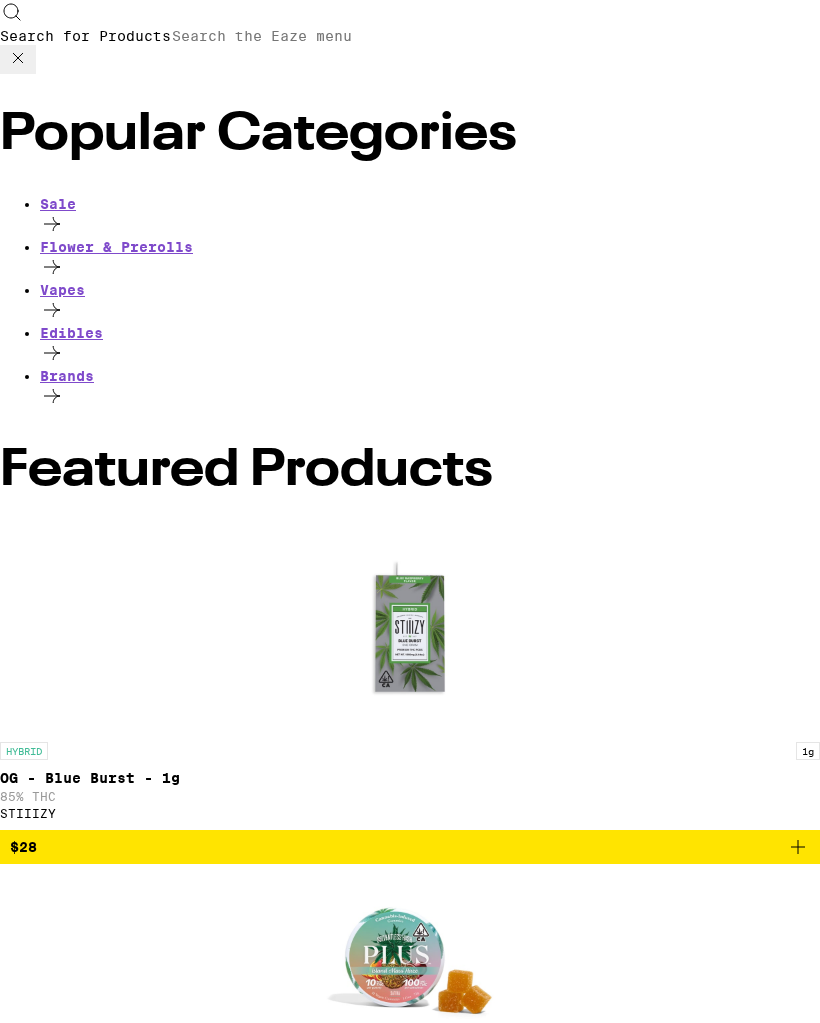 click 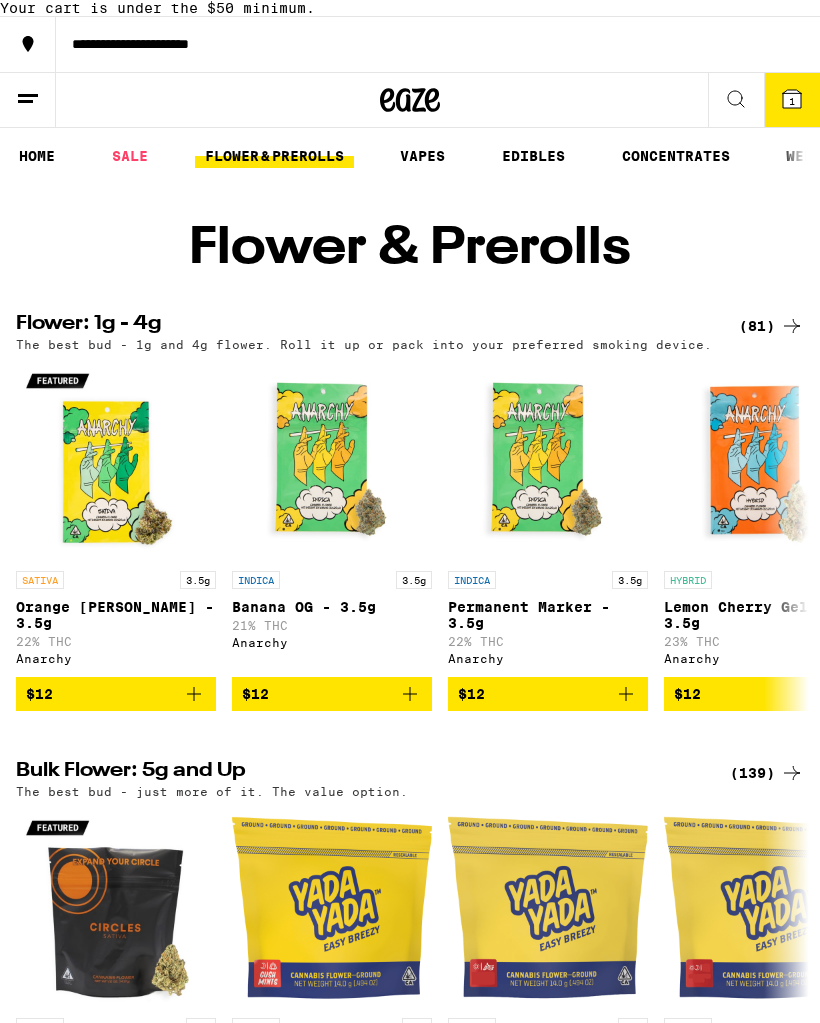 scroll, scrollTop: 0, scrollLeft: 0, axis: both 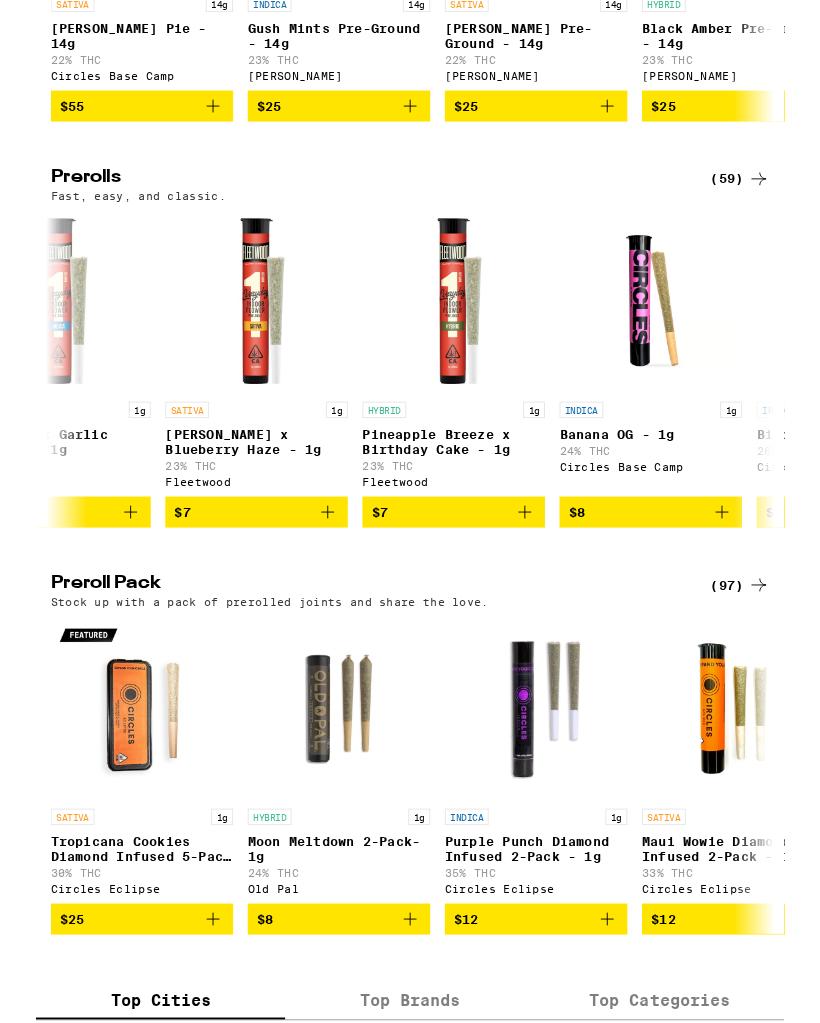 click at bounding box center [736, -922] 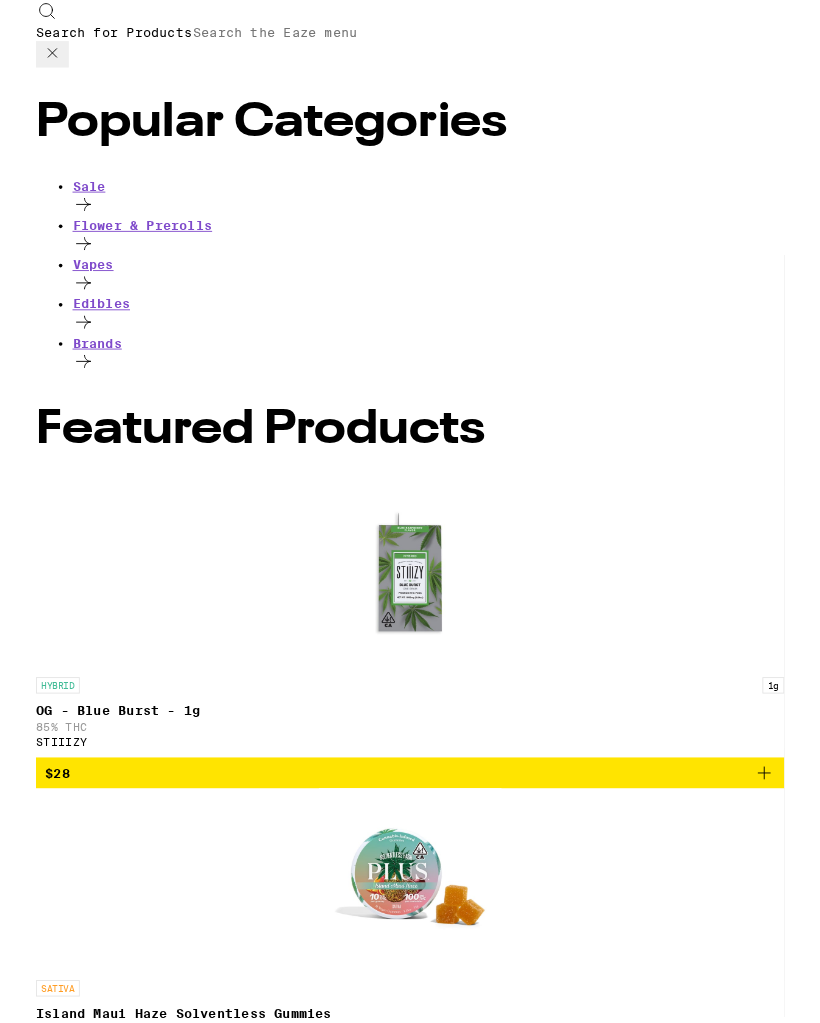 scroll, scrollTop: 0, scrollLeft: 0, axis: both 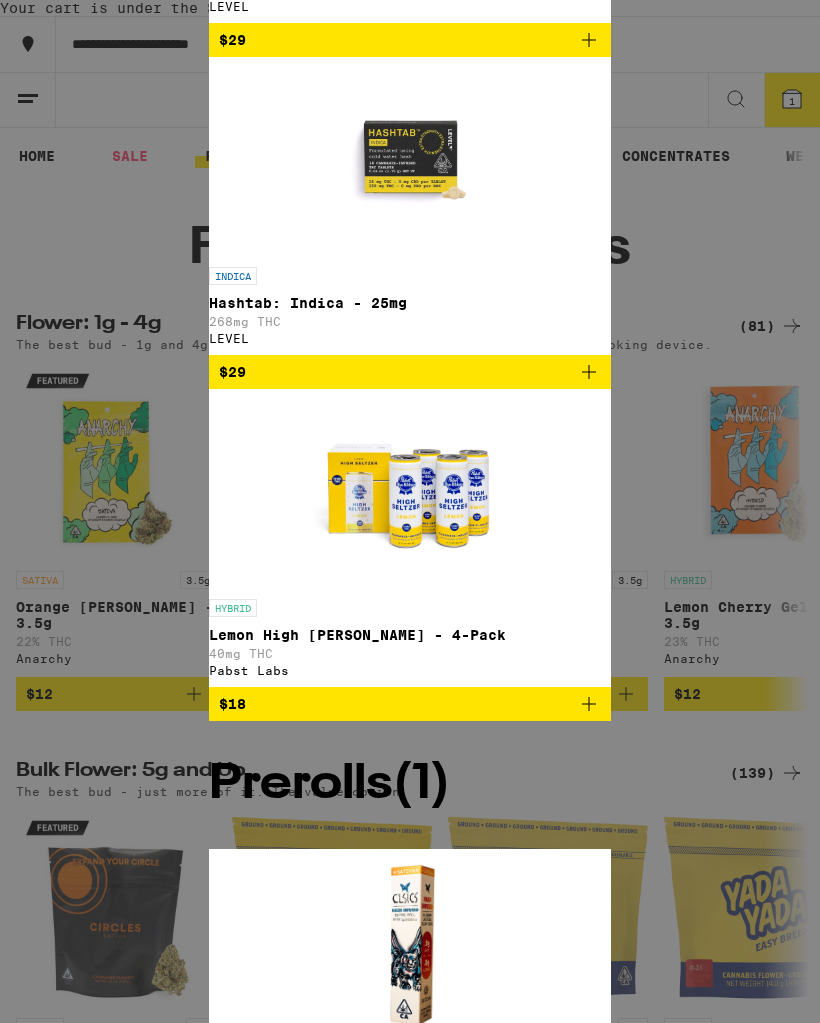 type on "Water hash" 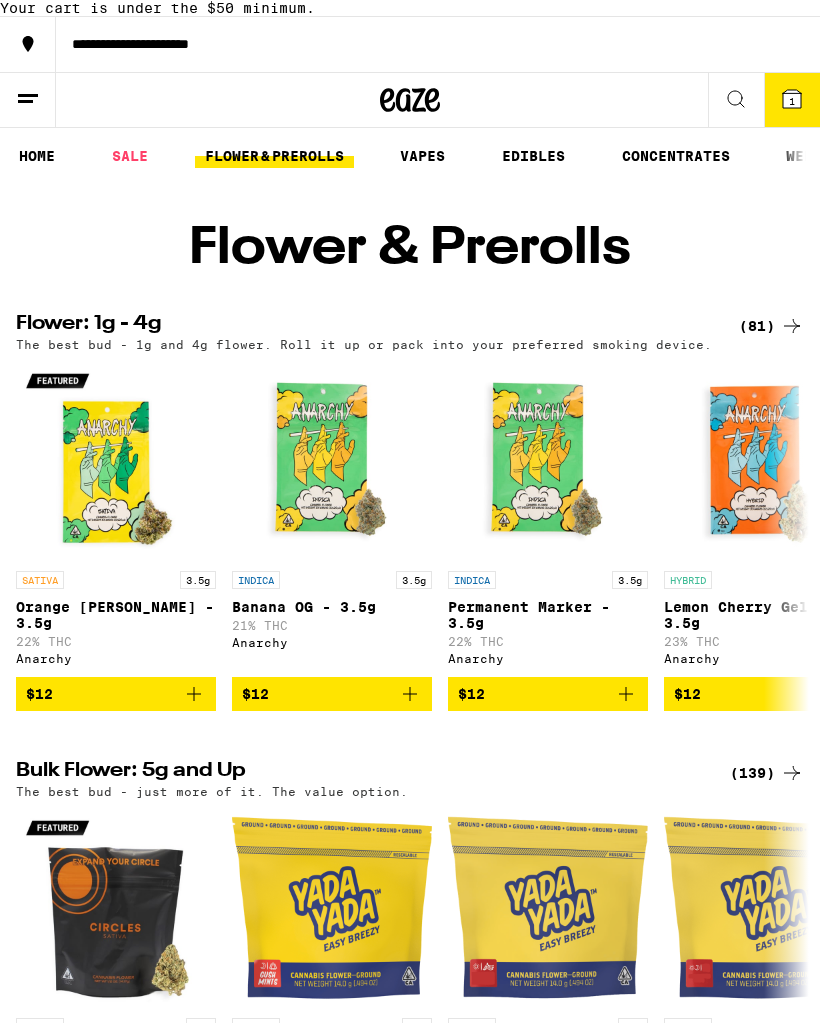 click on "CLSICS" at bounding box center [27, 3063] 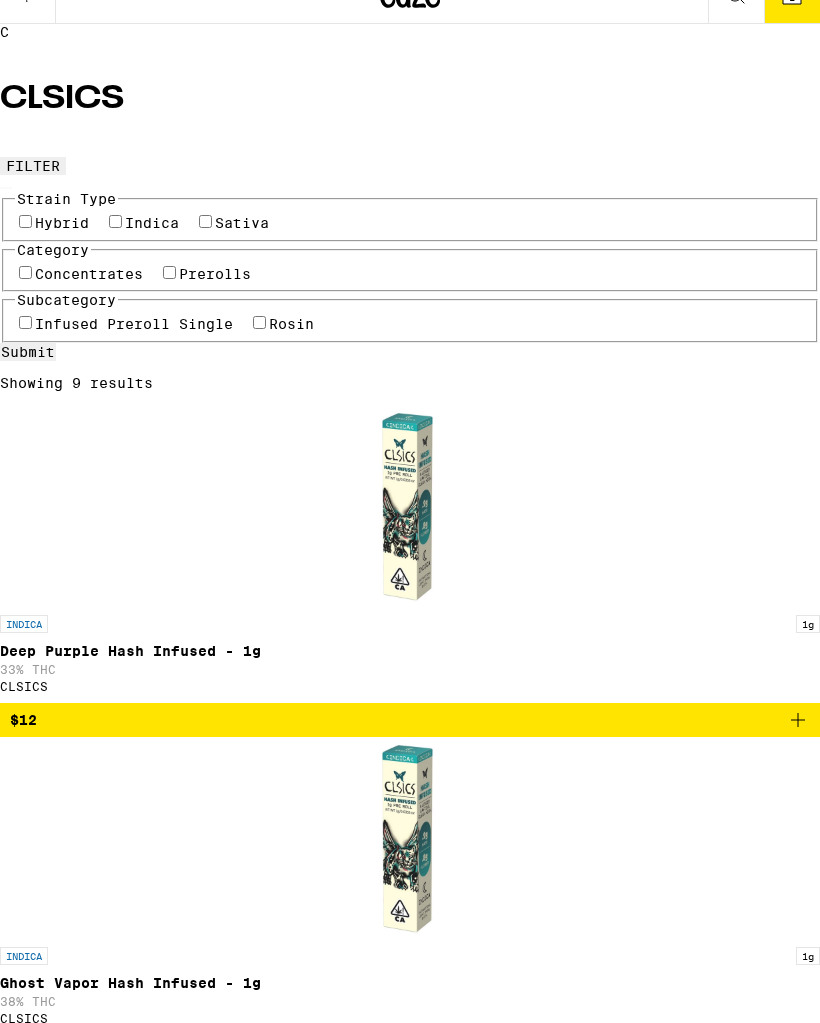 scroll, scrollTop: 0, scrollLeft: 0, axis: both 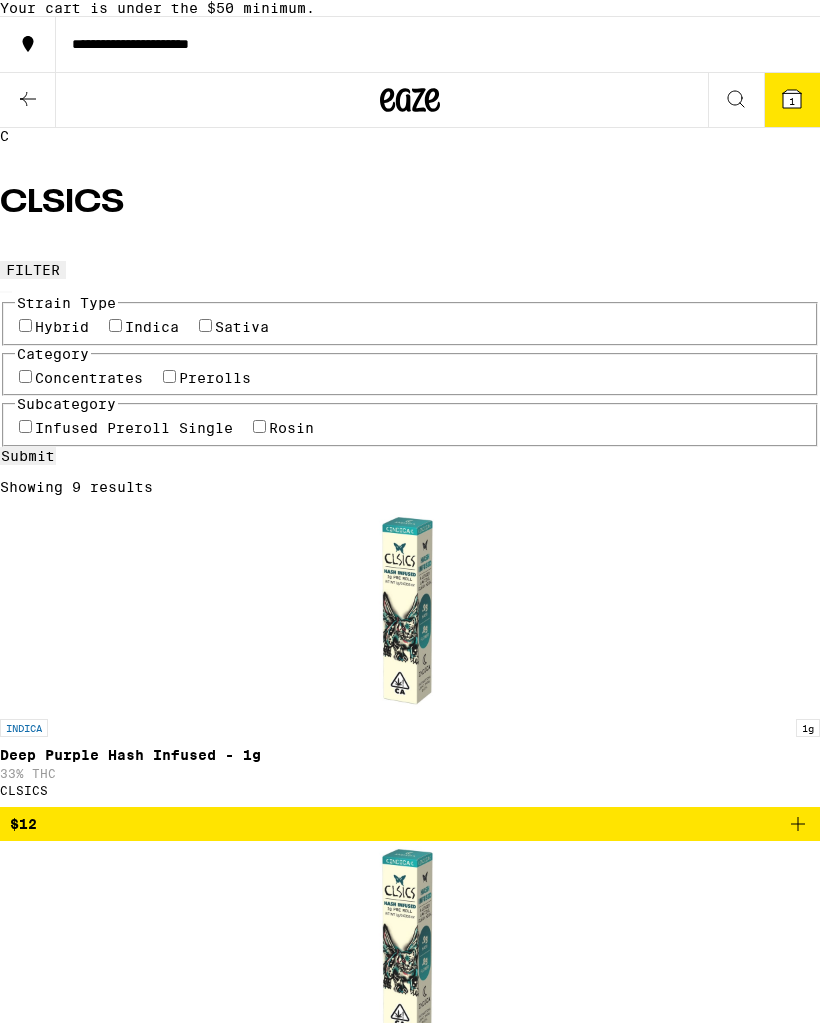 click at bounding box center [736, 100] 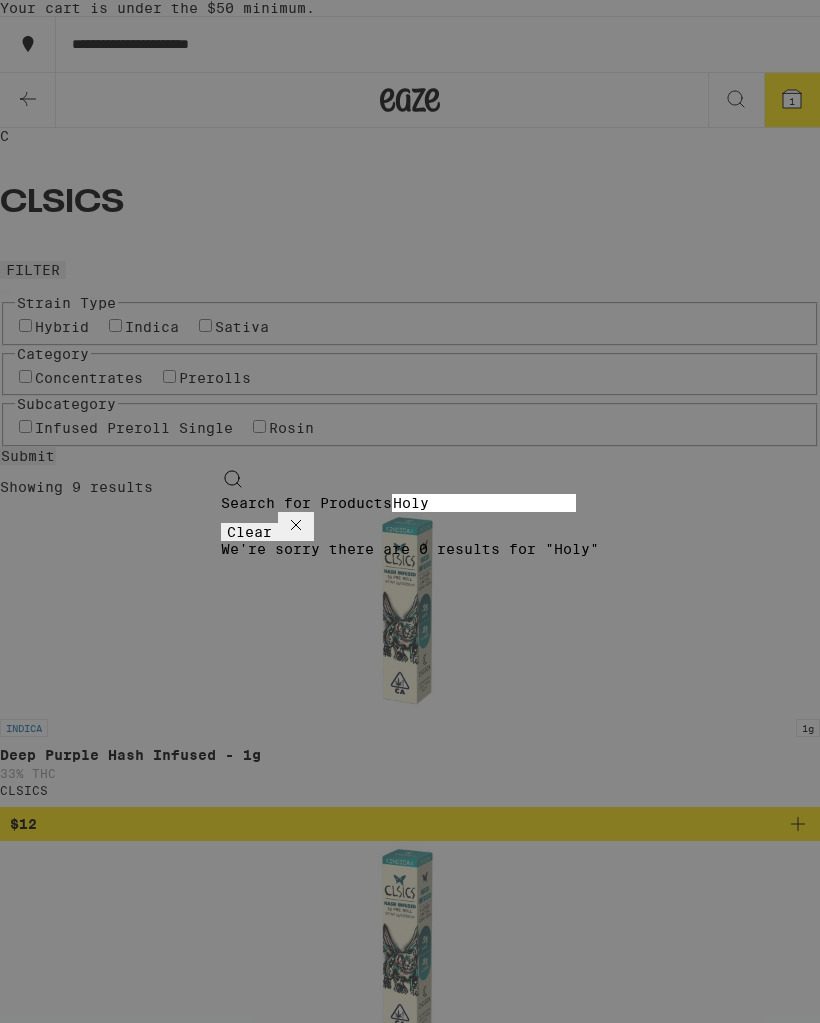 type on "Holy" 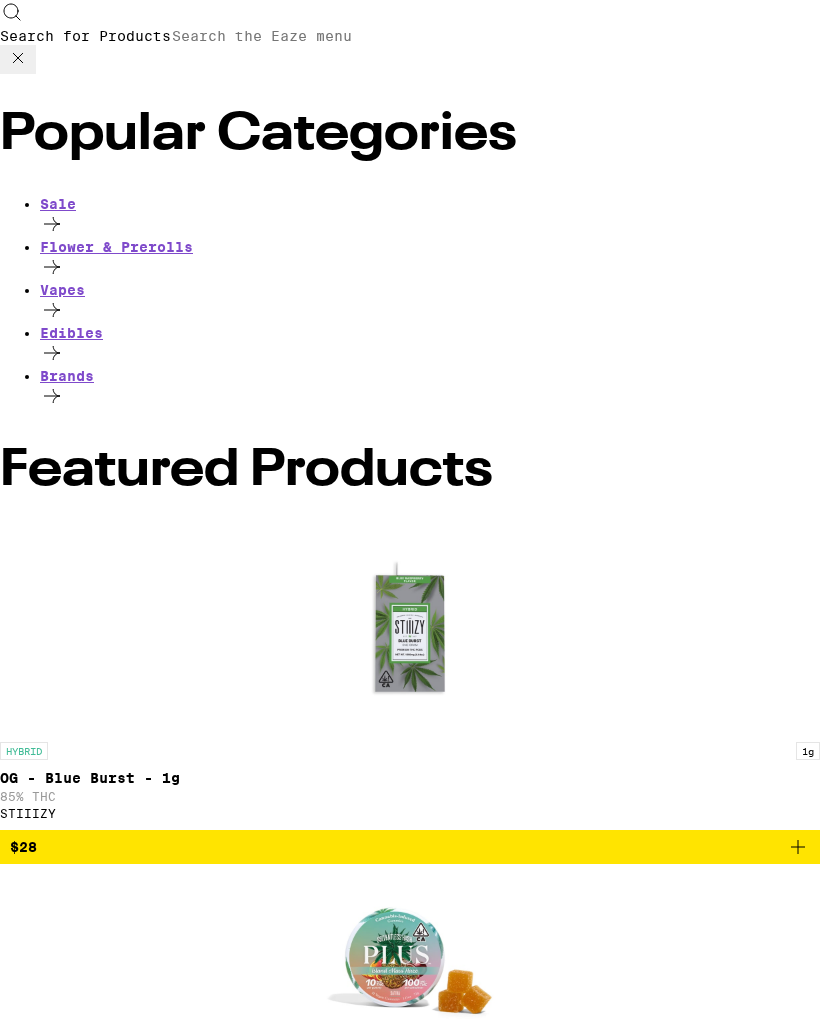 click on "Search for Products" at bounding box center (263, 36) 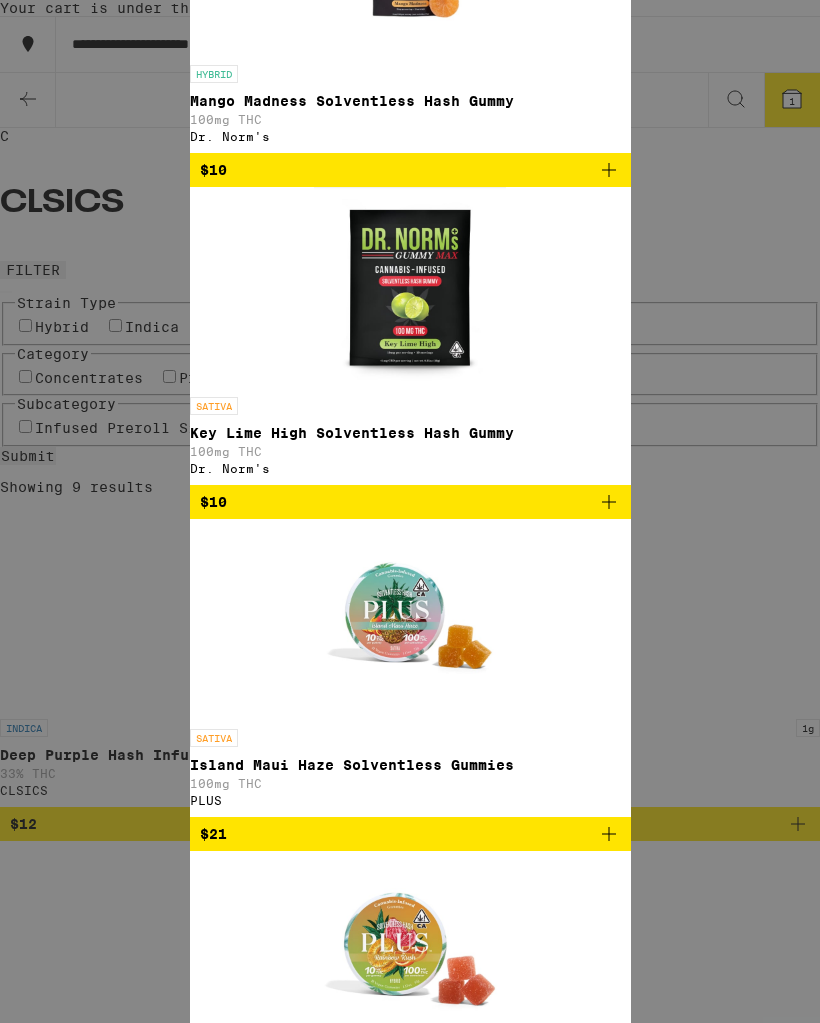 type on "Hash" 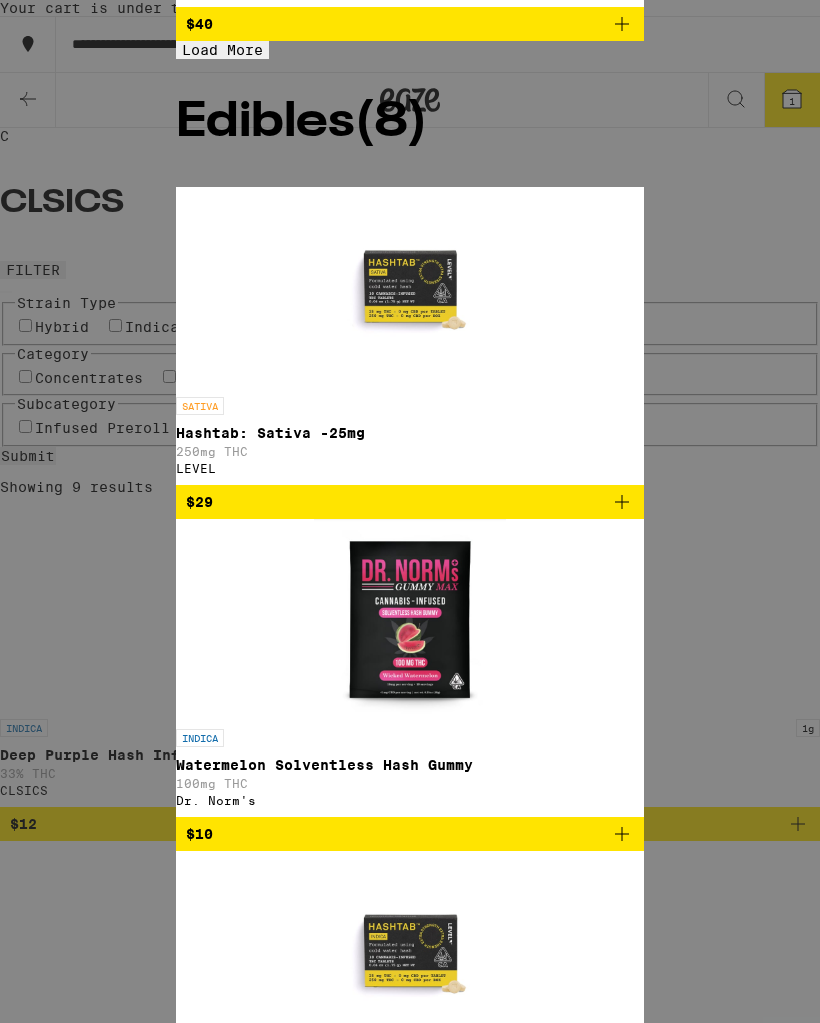 scroll, scrollTop: 1516, scrollLeft: 0, axis: vertical 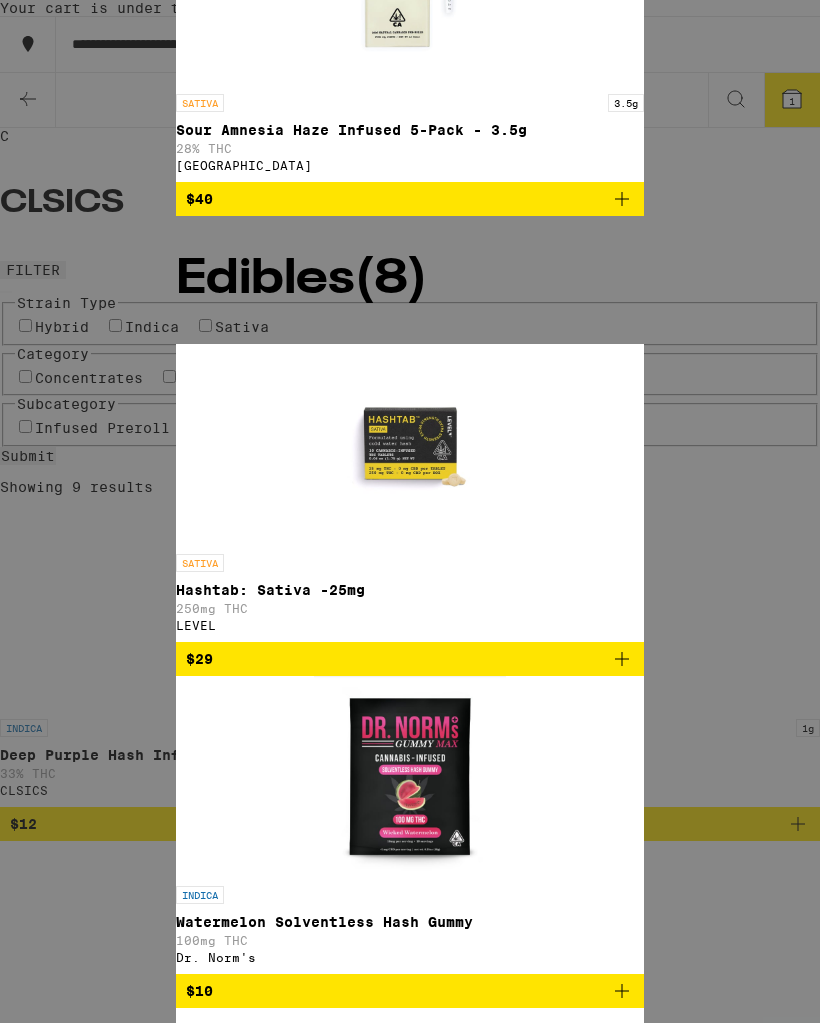 click on "Rainbow Beltz Hash Infused - 1g" at bounding box center (410, -3522) 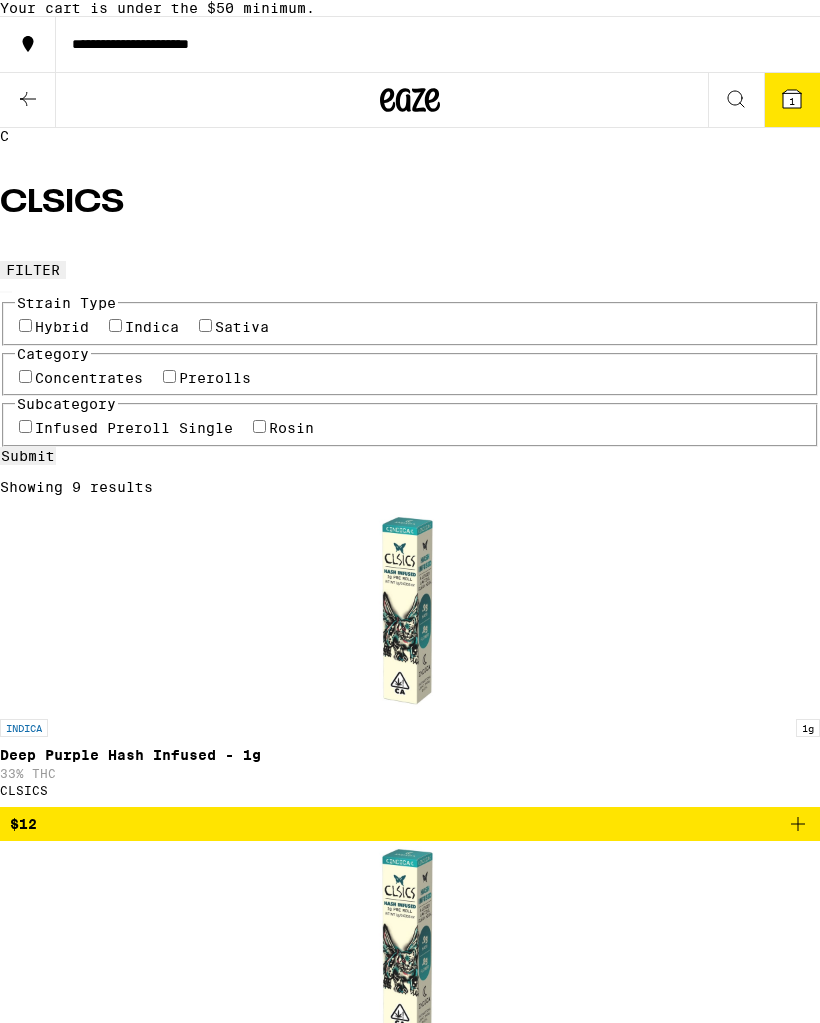 click on "Add To Bag $12" at bounding box center (410, 5497) 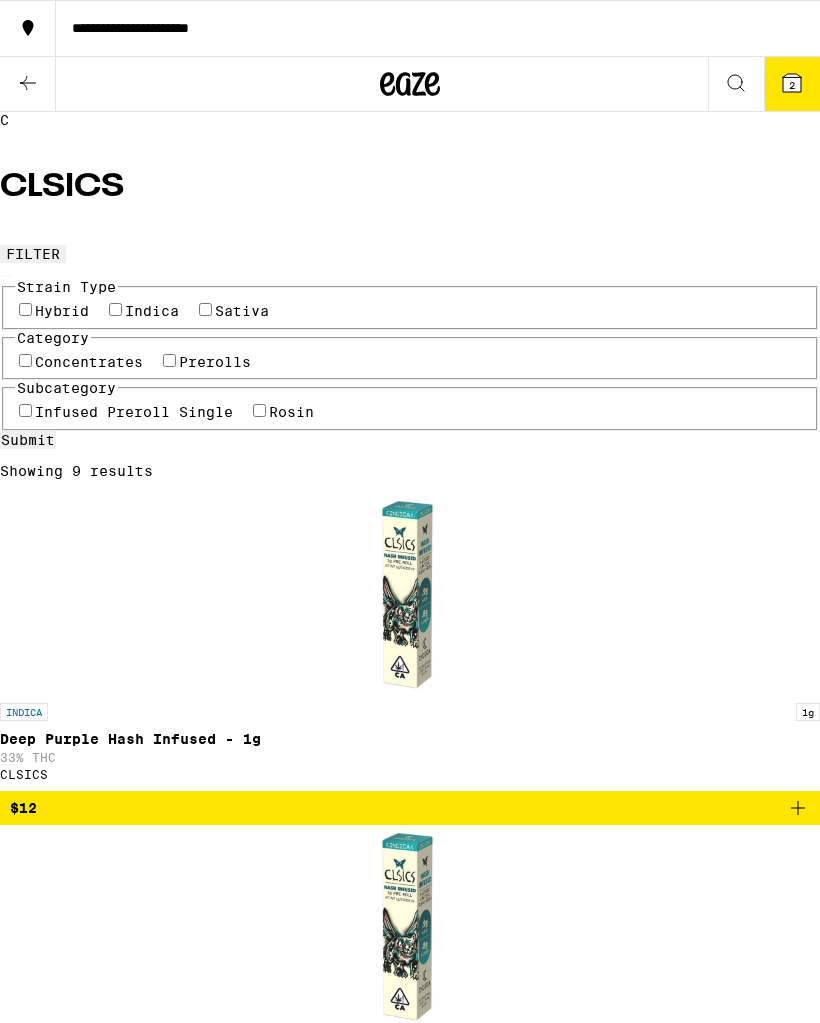 click on "2" at bounding box center (792, 84) 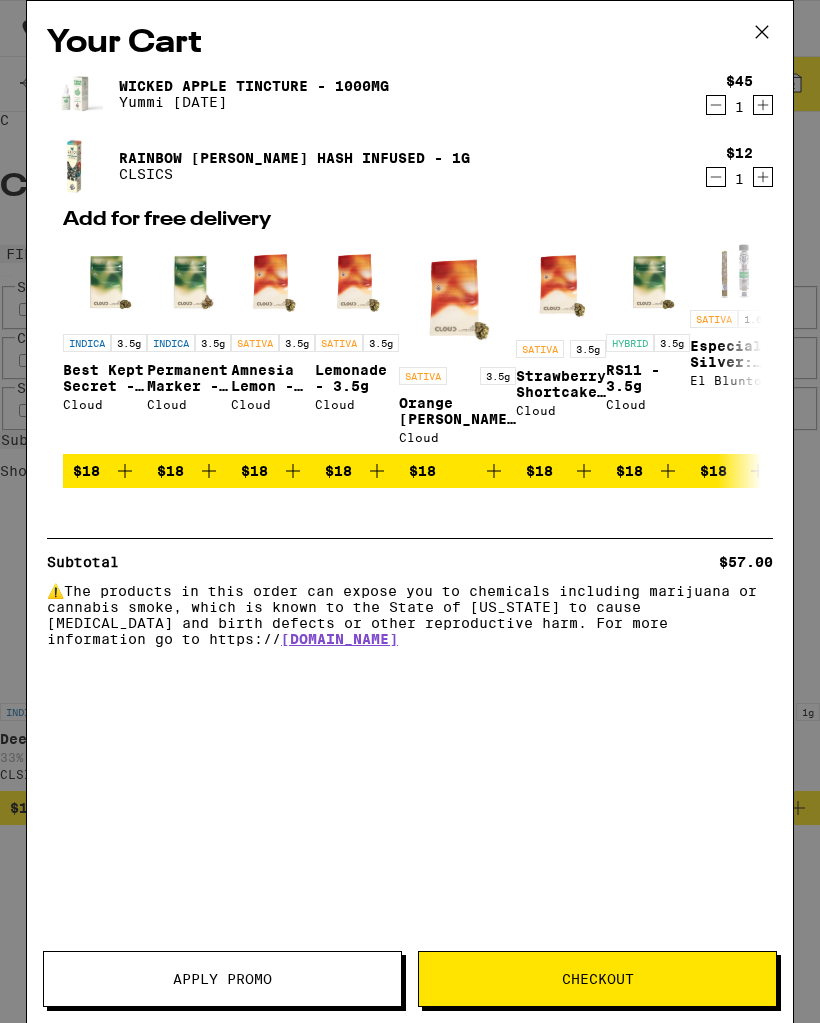 click on "Checkout" at bounding box center [597, 979] 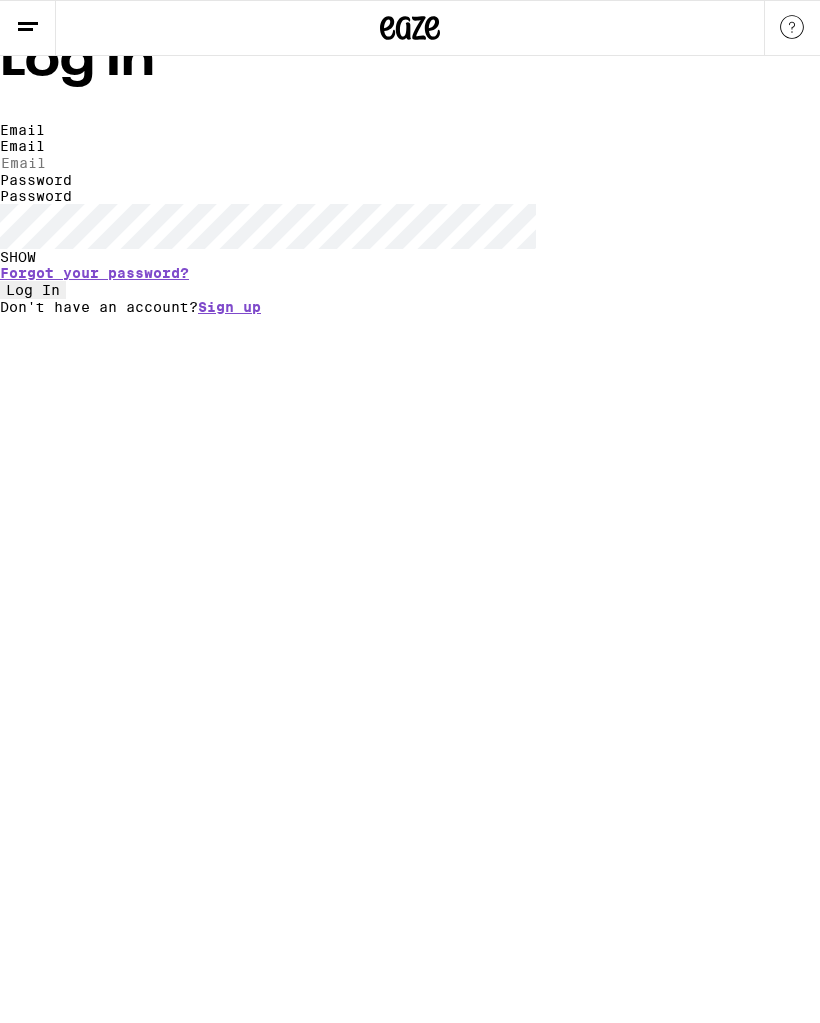 click on "Email" at bounding box center (92, 163) 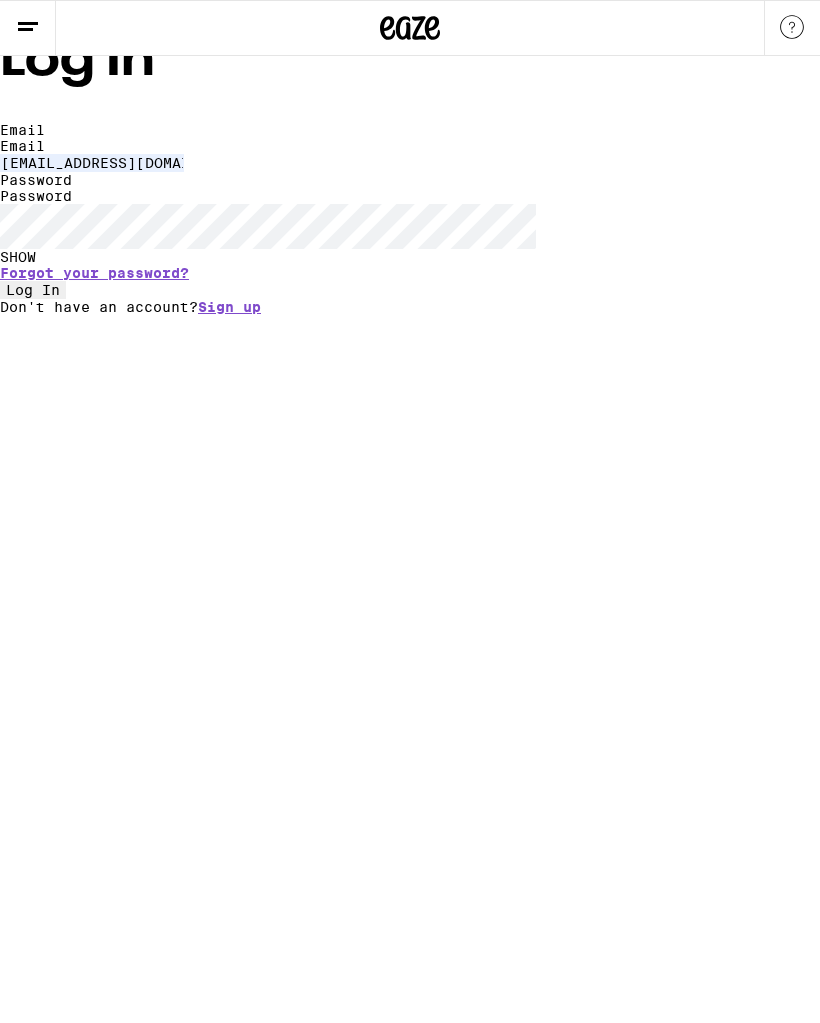 click on "Log In" at bounding box center [33, 290] 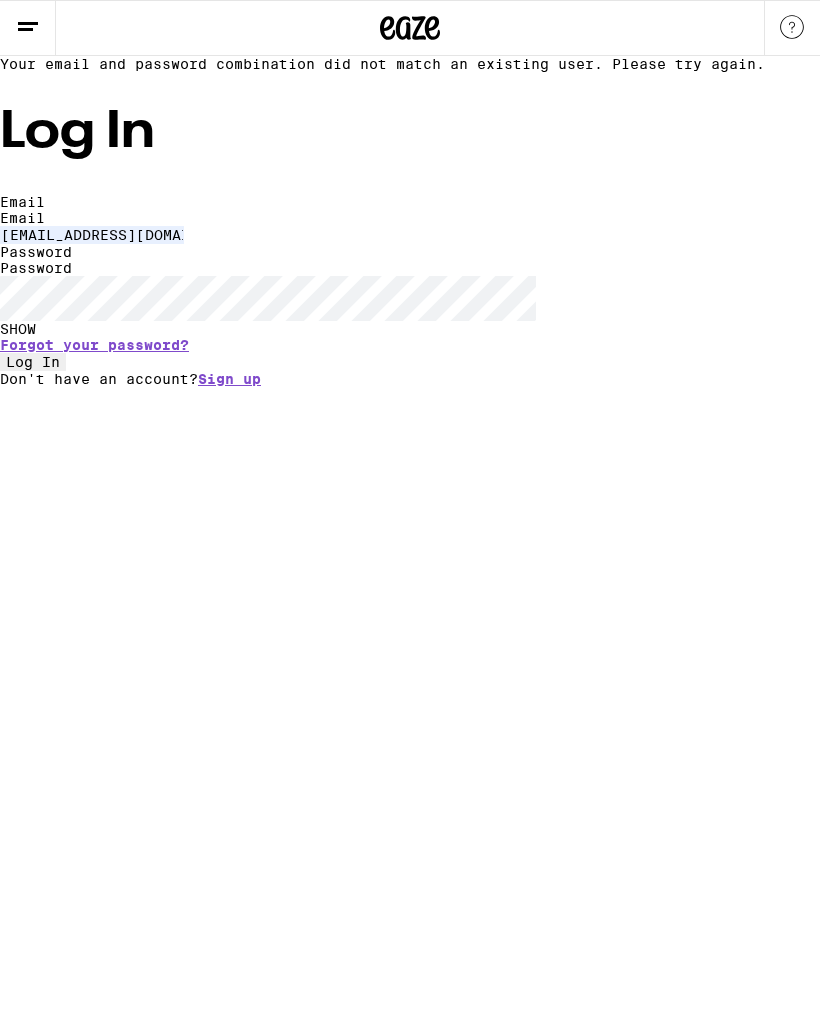 click on "Log In" at bounding box center (33, 362) 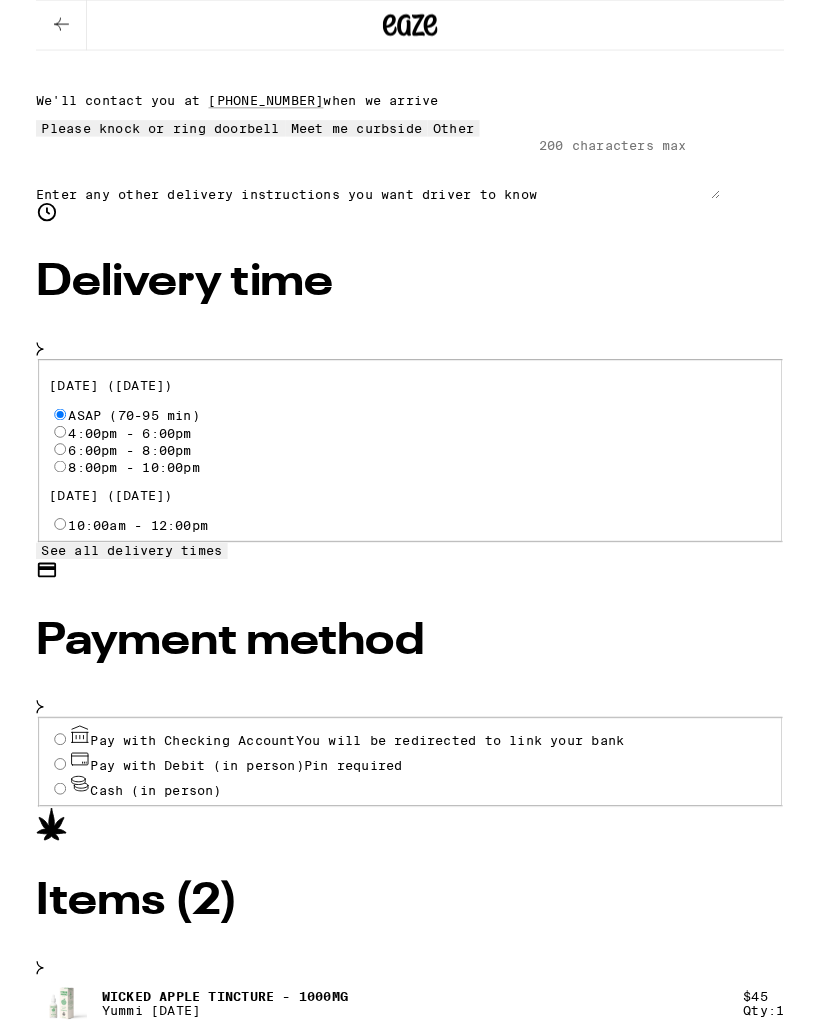 scroll, scrollTop: 439, scrollLeft: 0, axis: vertical 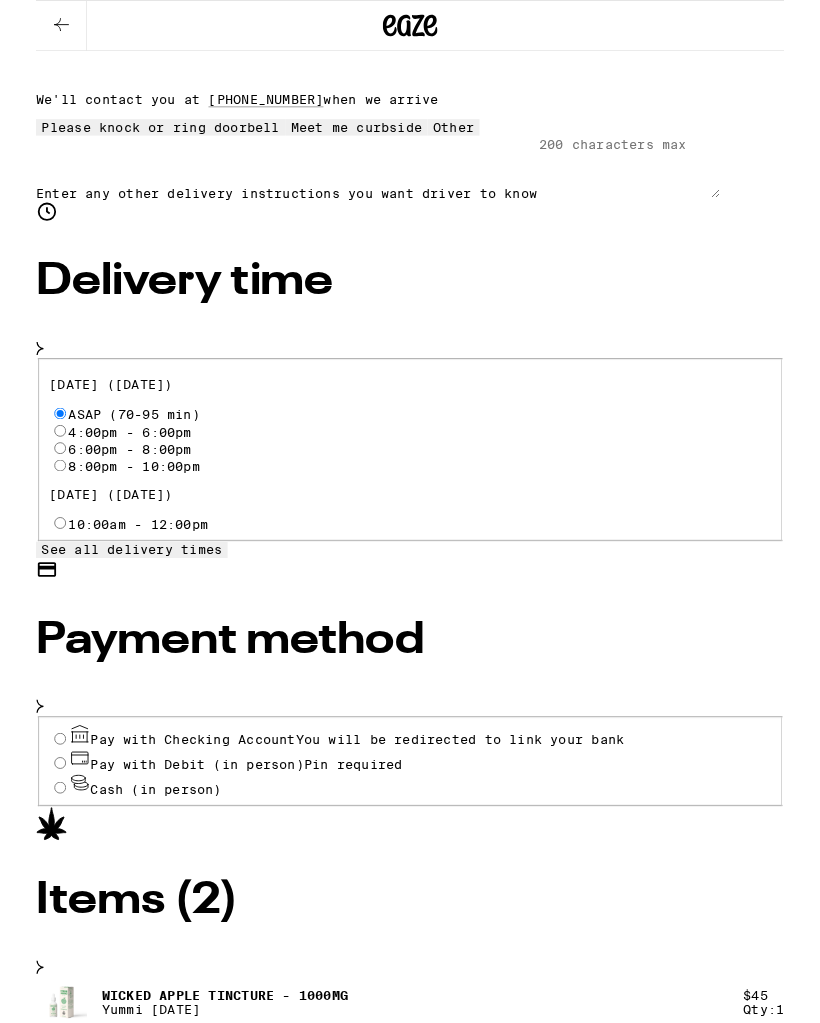 click on "Cash (in person)" at bounding box center (410, 859) 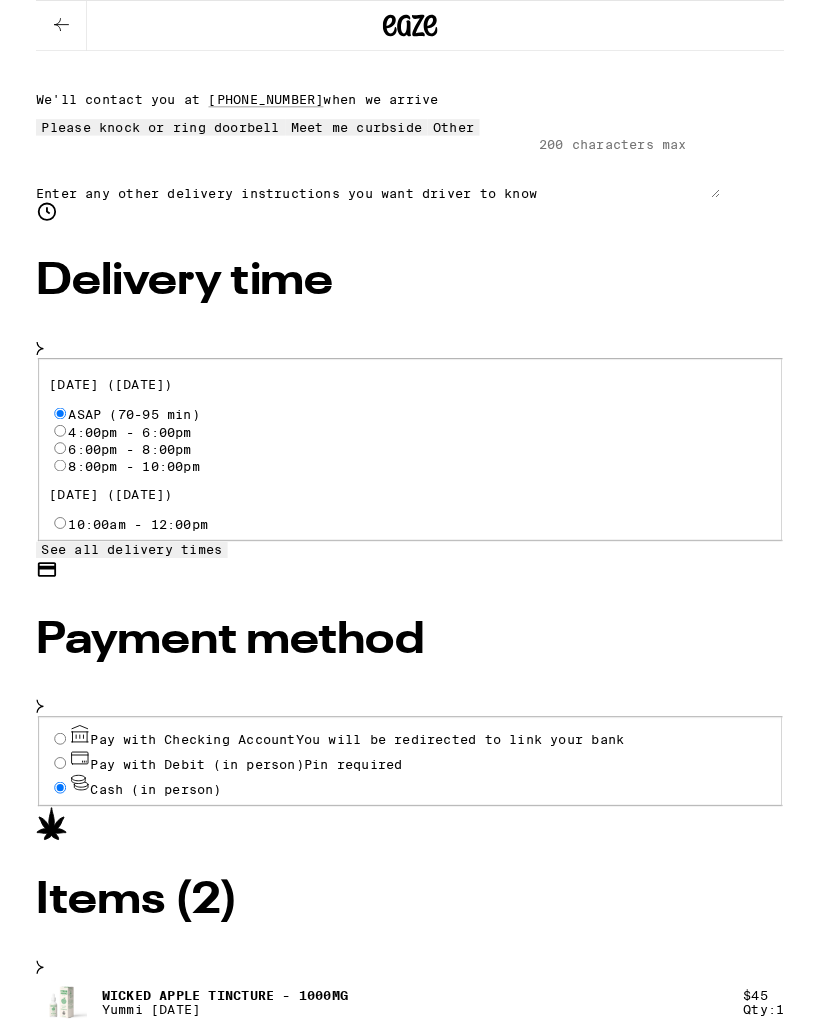 radio on "true" 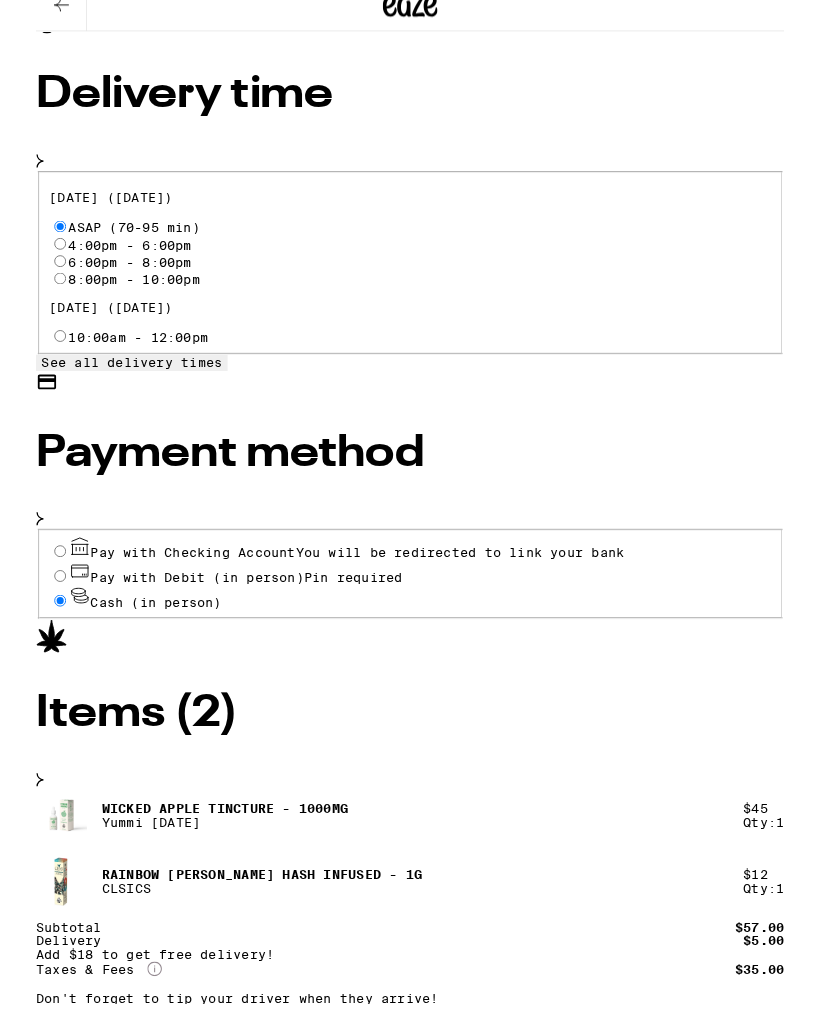 scroll, scrollTop: 623, scrollLeft: 0, axis: vertical 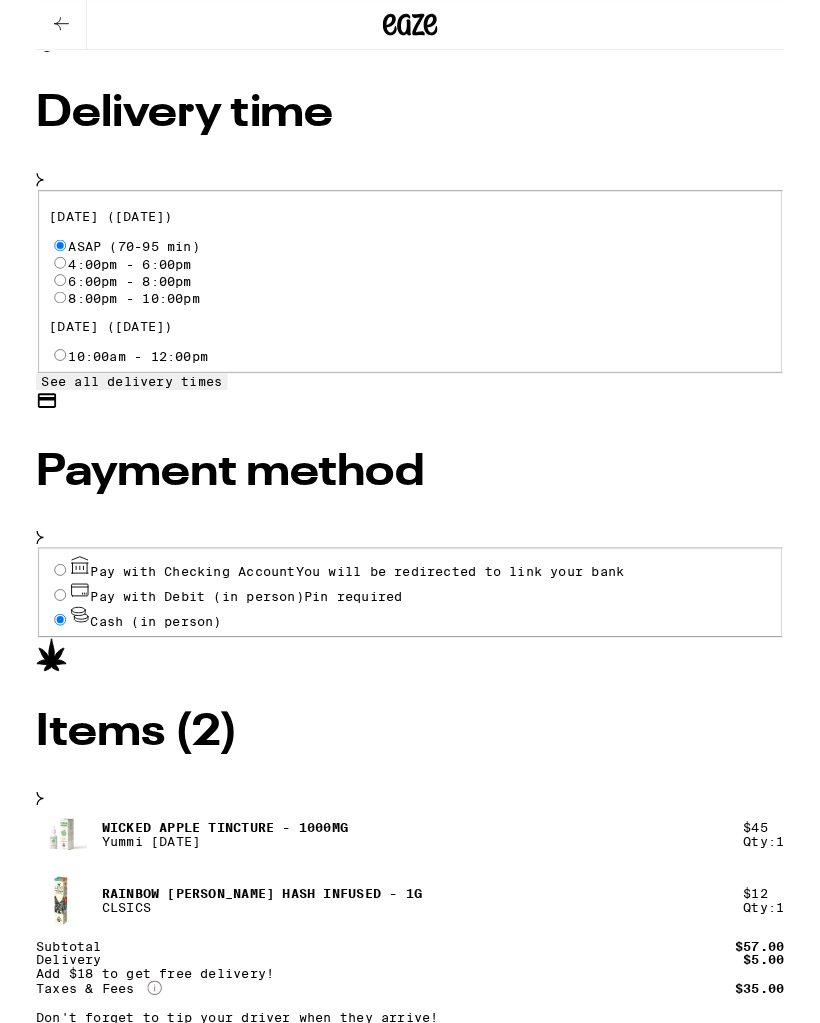 click on "More Info" 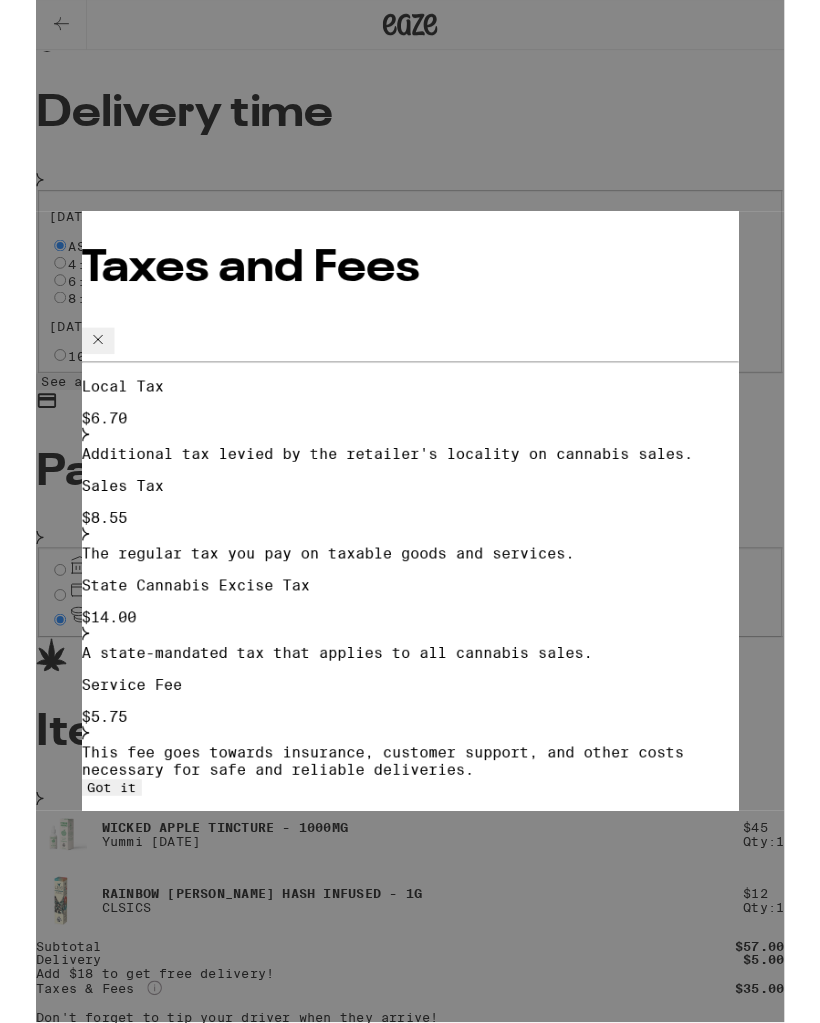 click on "Service Fee $ 5.75" at bounding box center (410, 778) 